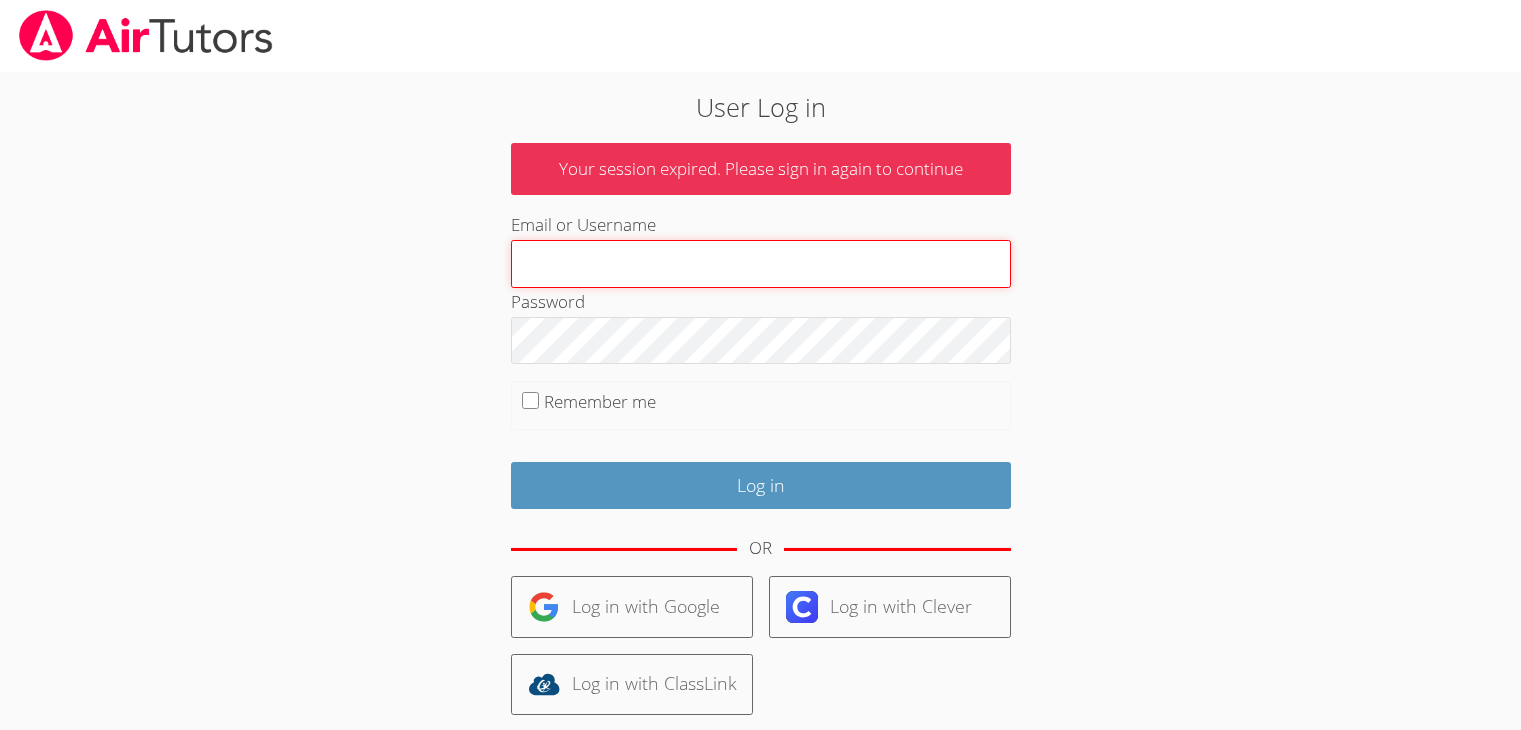 scroll, scrollTop: 0, scrollLeft: 0, axis: both 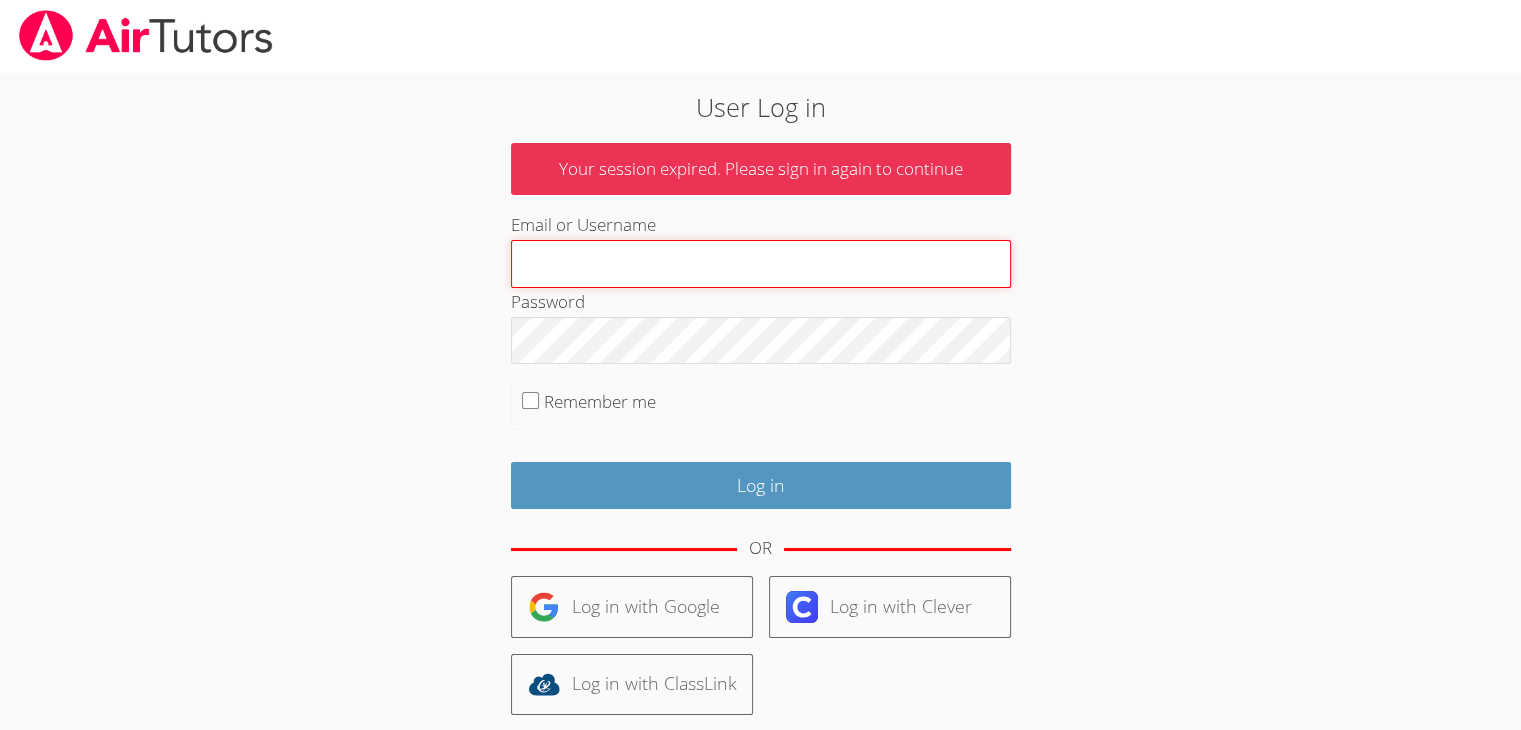 type on "[EMAIL_ADDRESS][DOMAIN_NAME]" 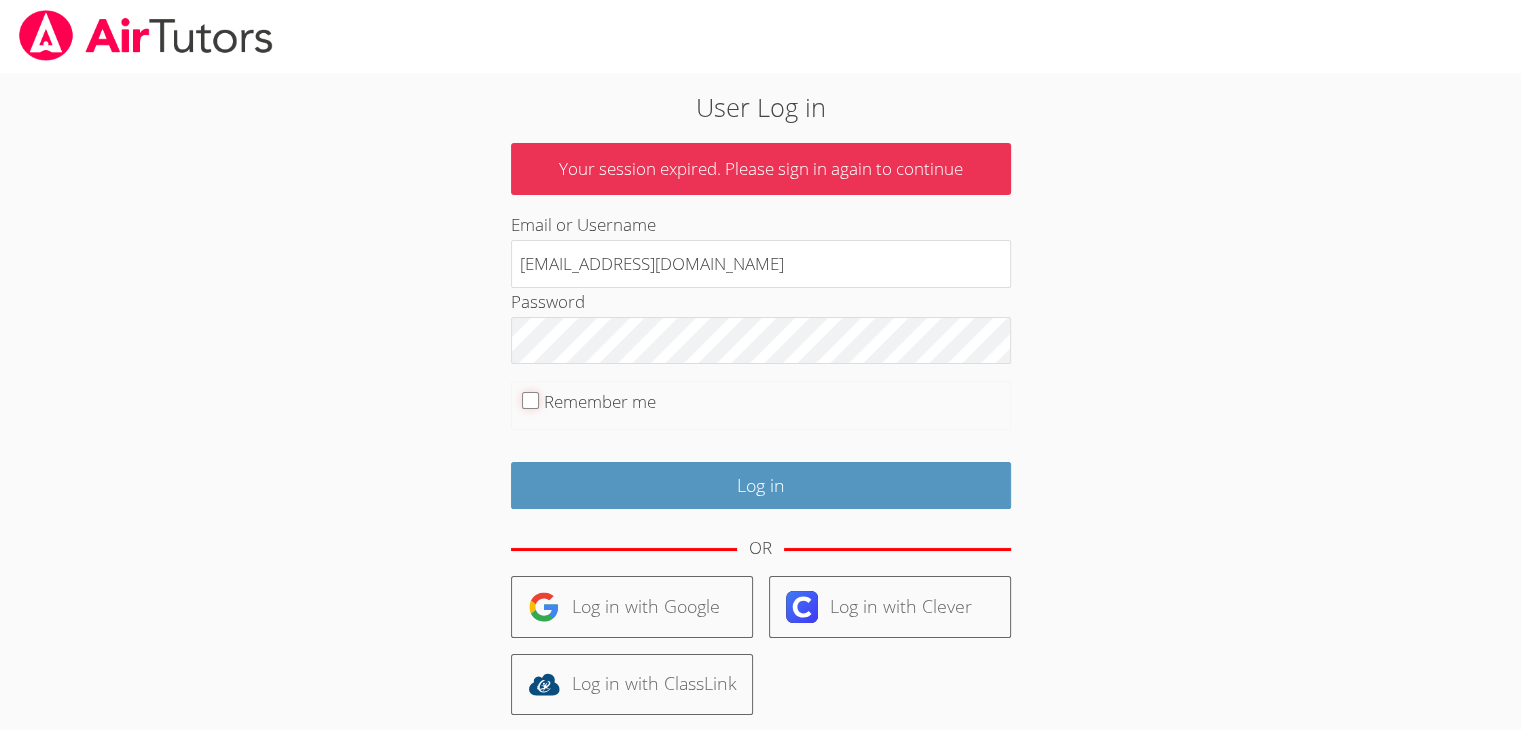 click on "Remember me" at bounding box center [530, 400] 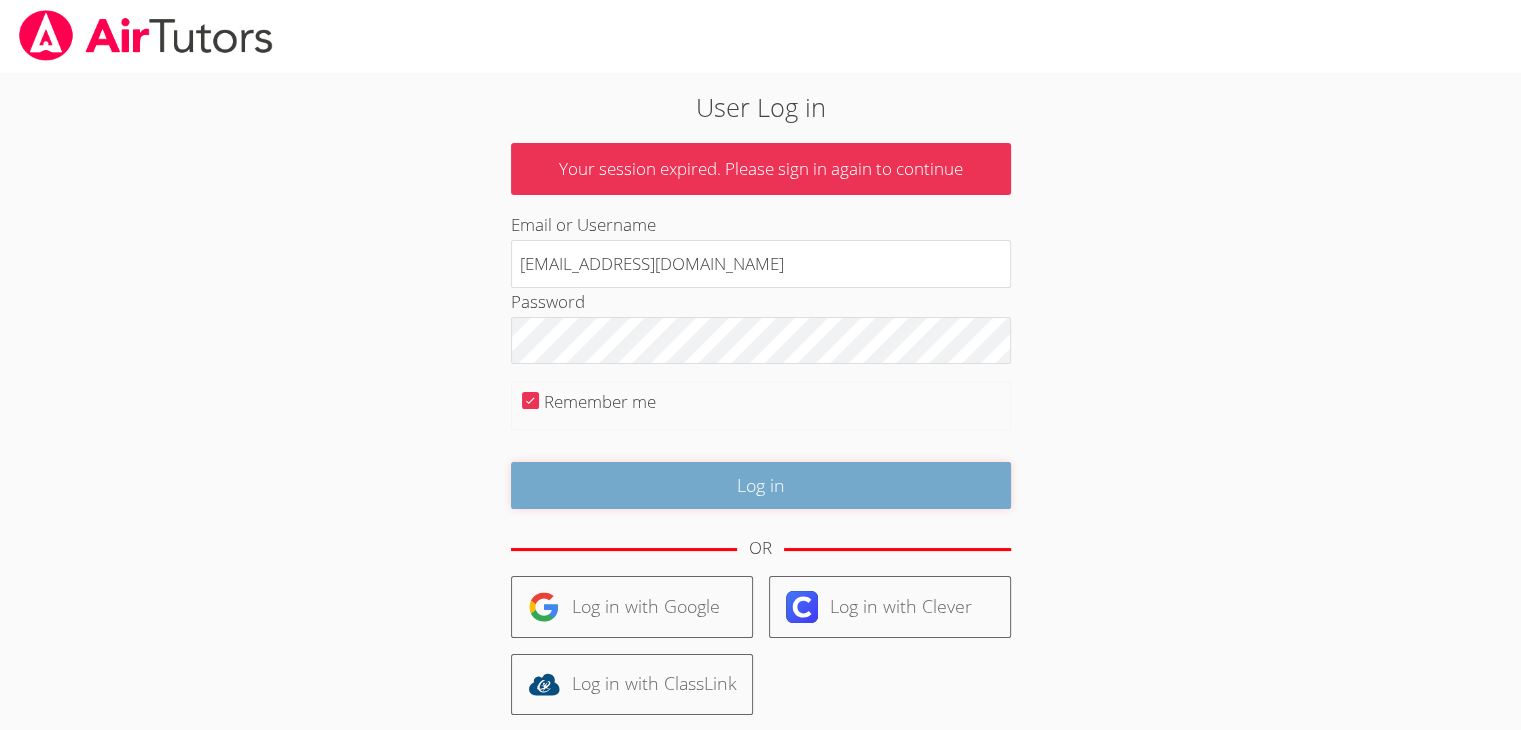 click on "Log in" at bounding box center (761, 485) 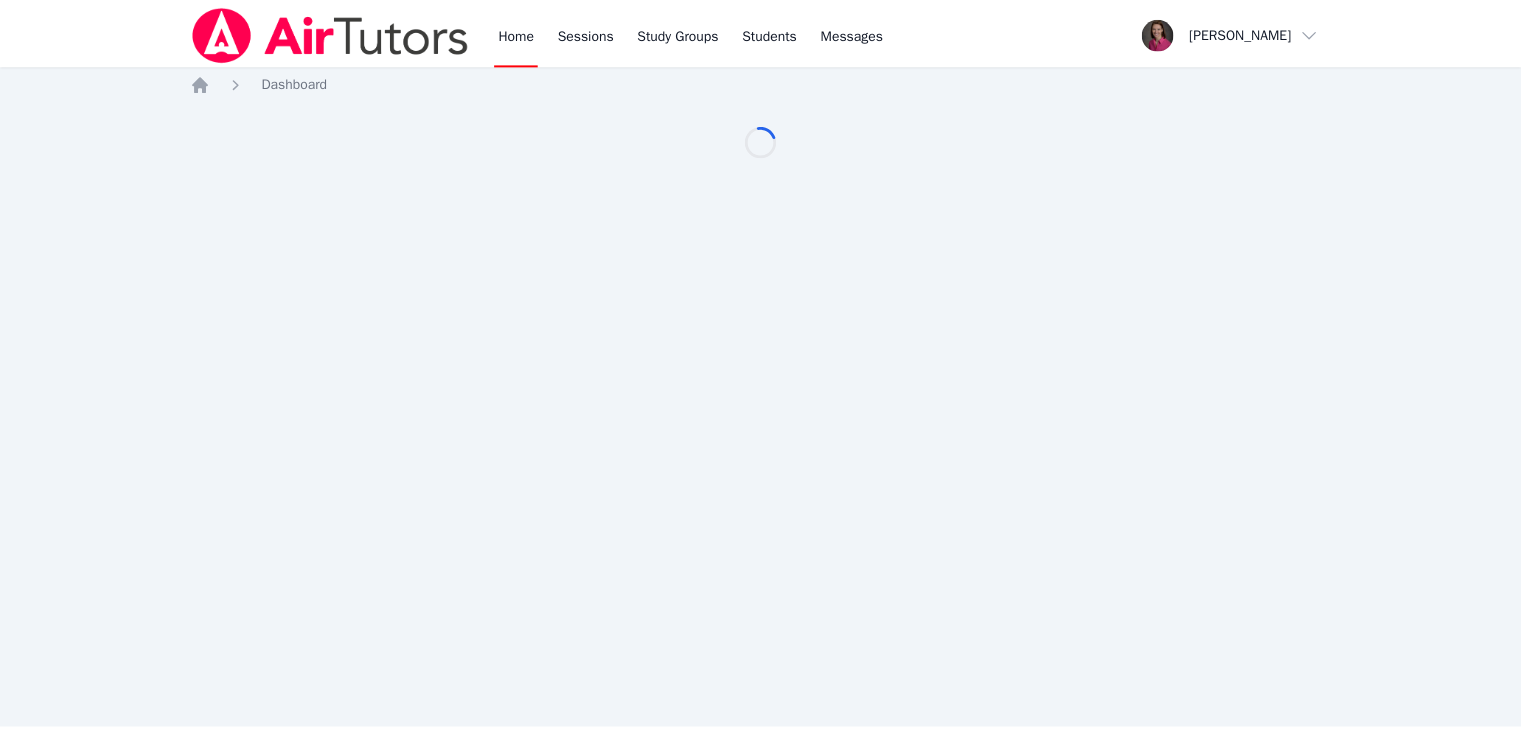scroll, scrollTop: 0, scrollLeft: 0, axis: both 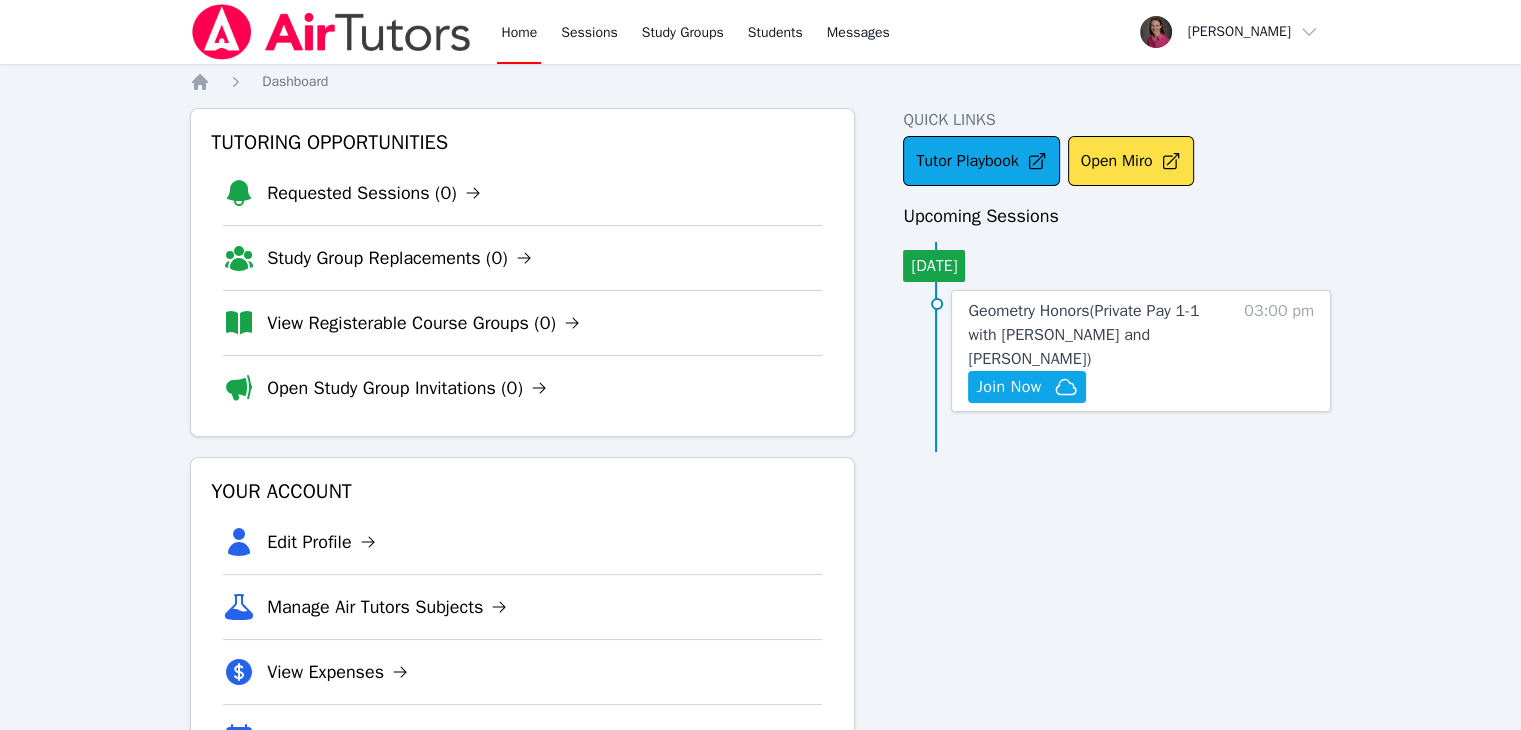 click on "Home Sessions Study Groups Students Messages Open user menu Rebecca Miller Open main menu Home Dashboard Tutoring Opportunities Requested Sessions (0)   Study Group Replacements (0)   View Registerable Course Groups (0)   Open Study Group Invitations (0)   Your Account Edit Profile   Manage Air Tutors Subjects   View Expenses   Link Your Google Calendar   Quick Links Tutor Playbook Open Miro Upcoming Sessions Today Geometry Honors  ( Private Pay 1-1 with elijah Valle and Rebecca Miller ) Hidden Join Now 03:00 pm" at bounding box center (760, 365) 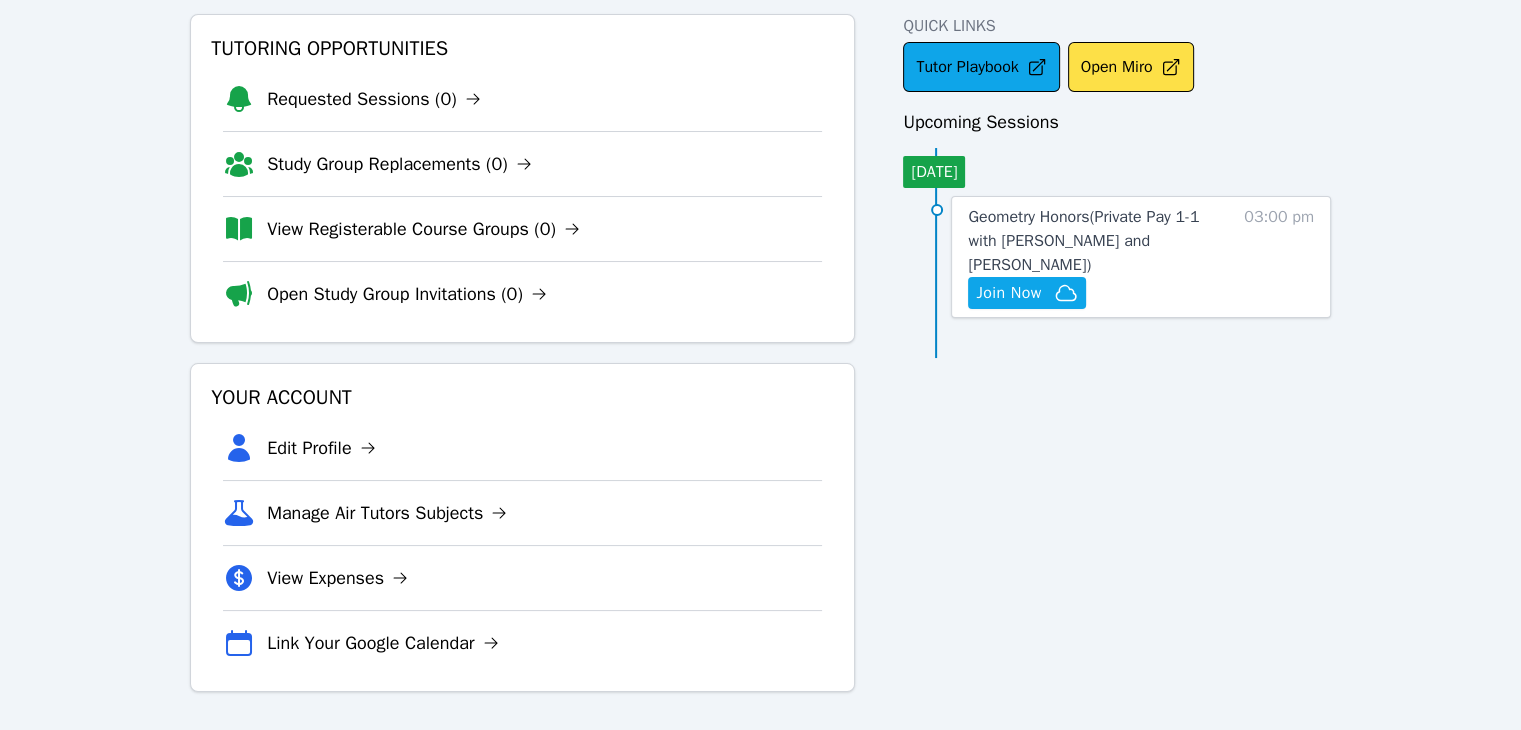 scroll, scrollTop: 0, scrollLeft: 0, axis: both 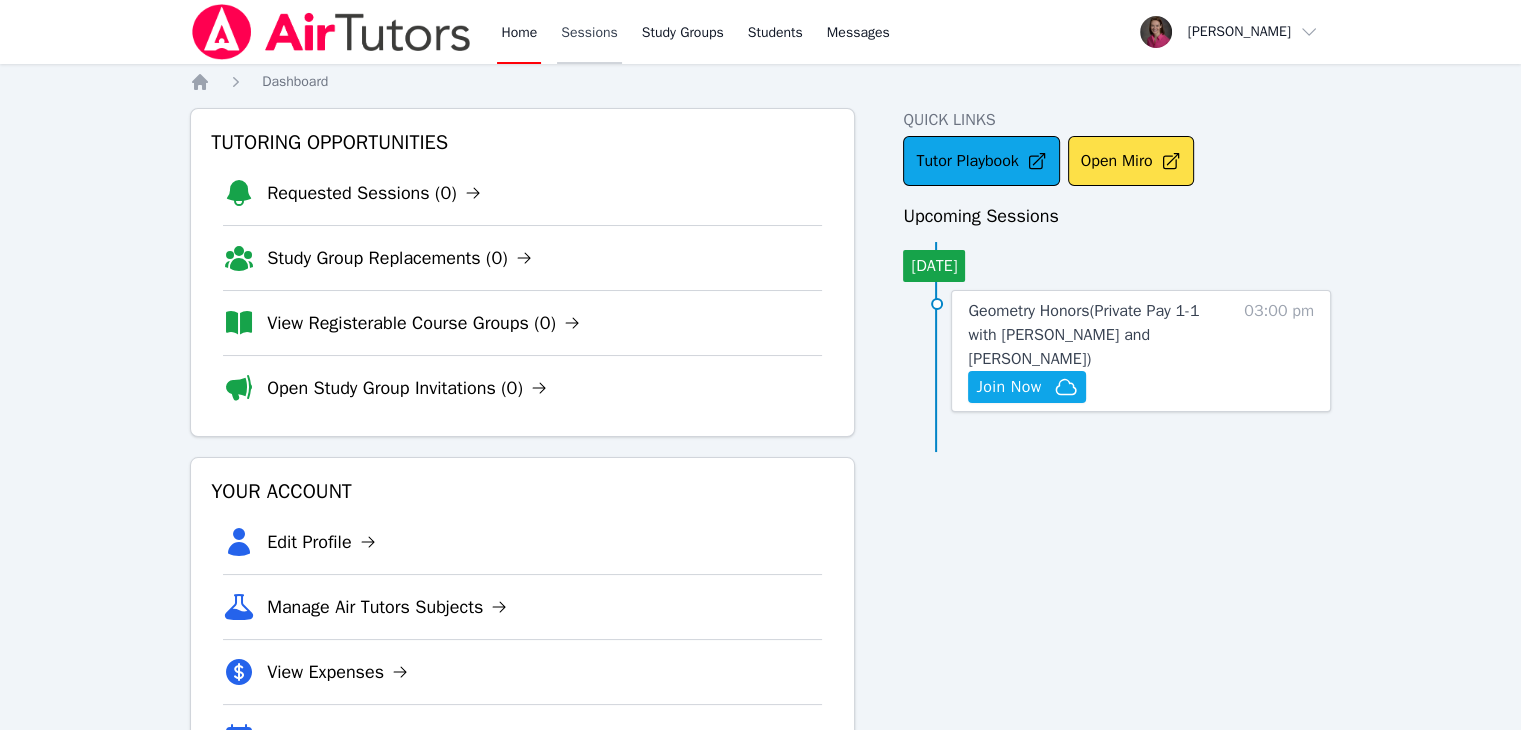 click on "Sessions" at bounding box center [589, 32] 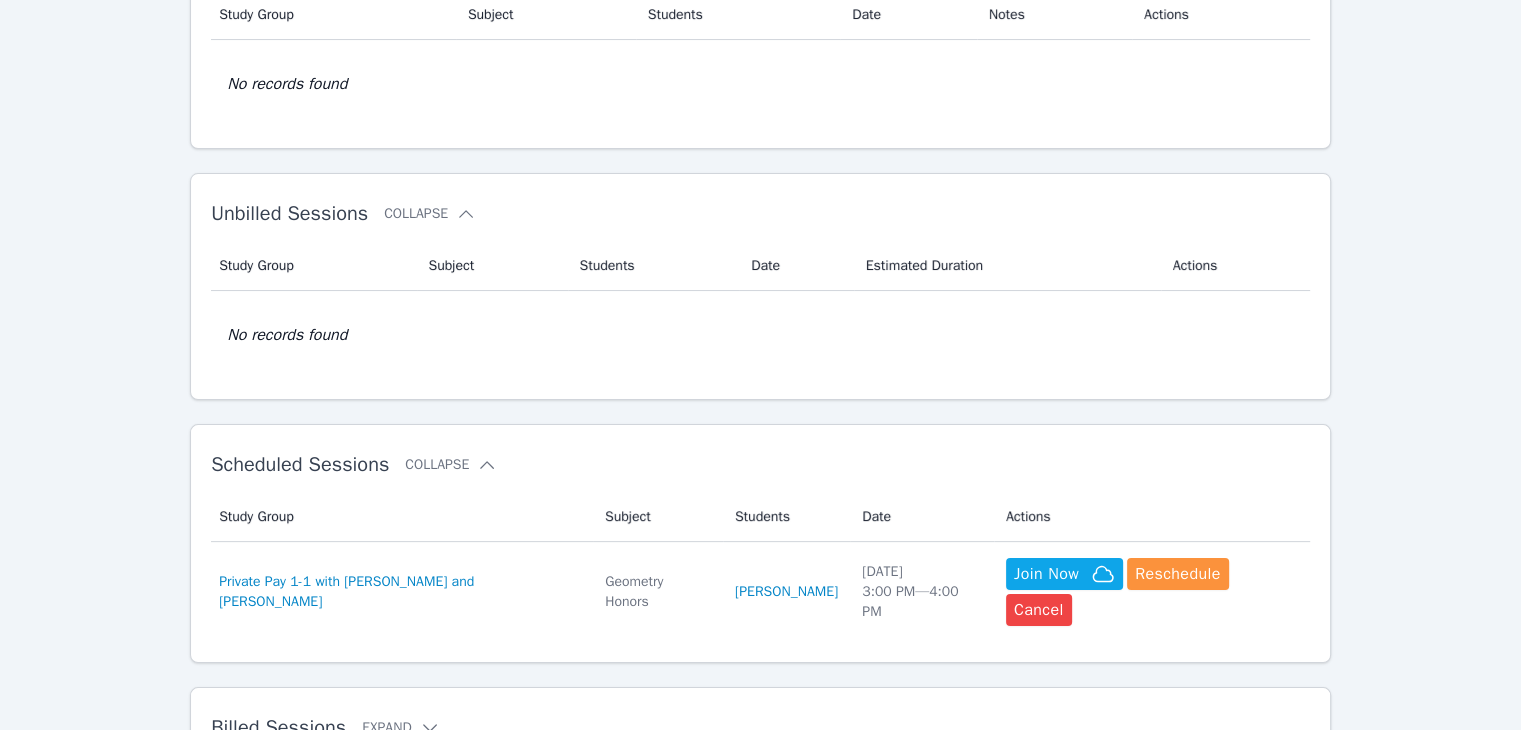 scroll, scrollTop: 194, scrollLeft: 0, axis: vertical 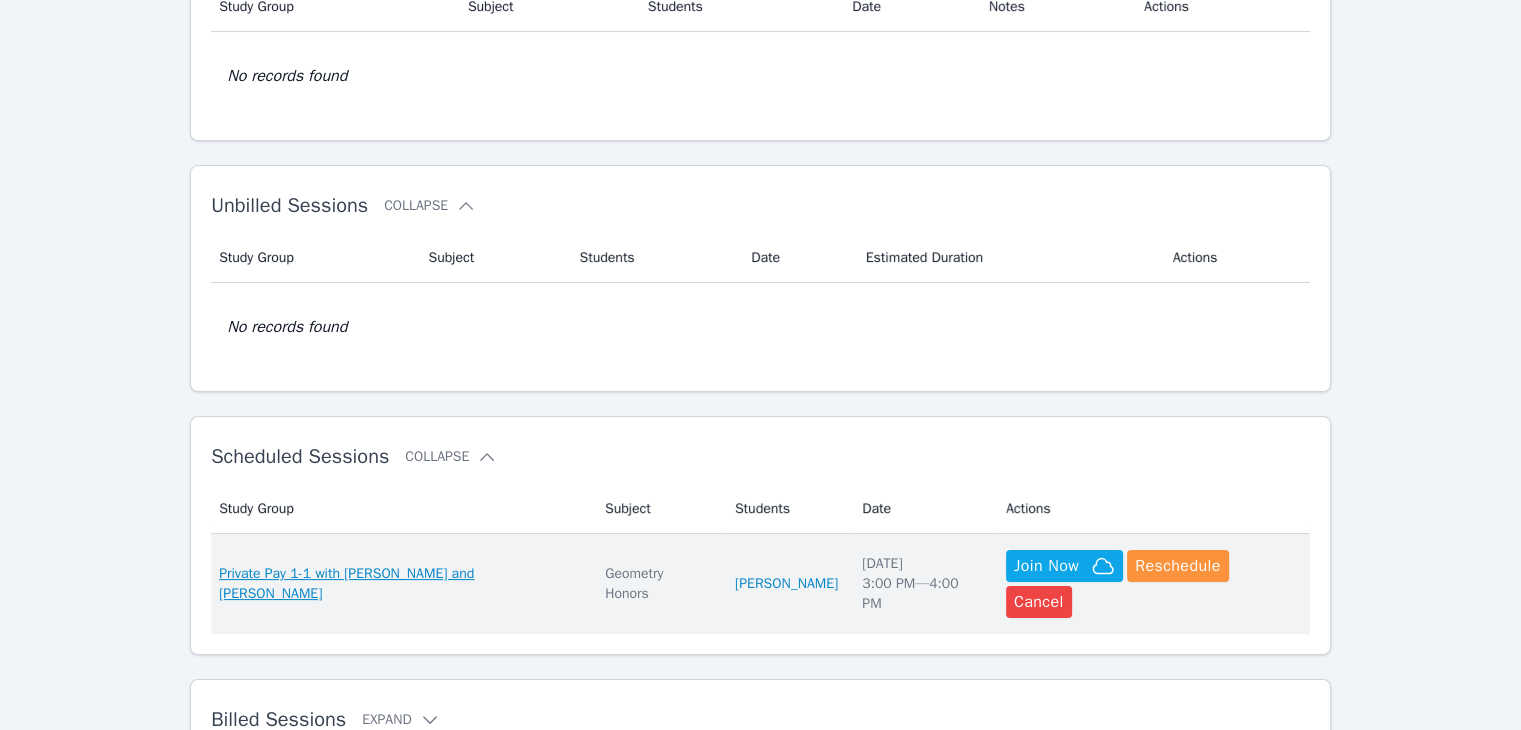 click on "Private Pay 1-1 with elijah Valle and Rebecca Miller" at bounding box center (400, 584) 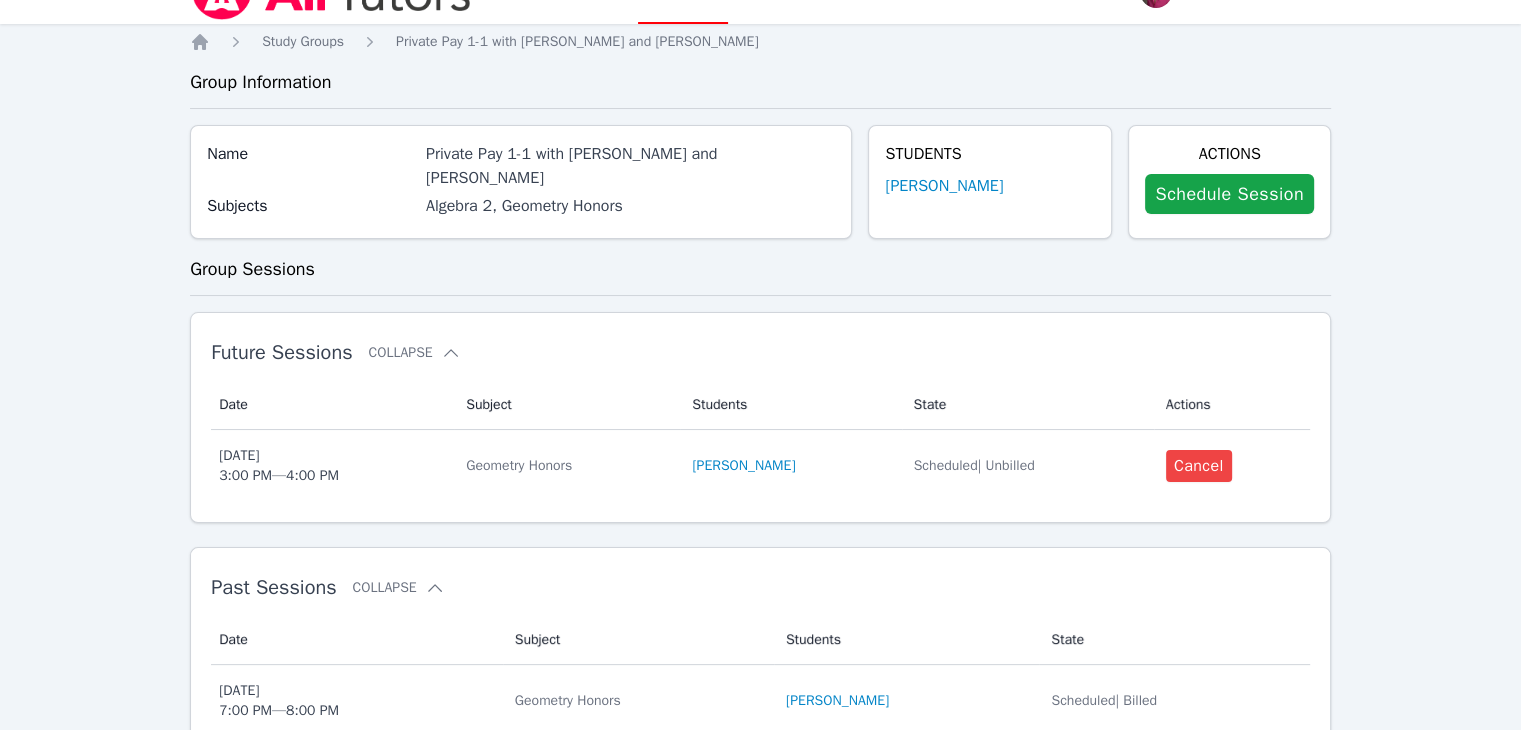 scroll, scrollTop: 0, scrollLeft: 0, axis: both 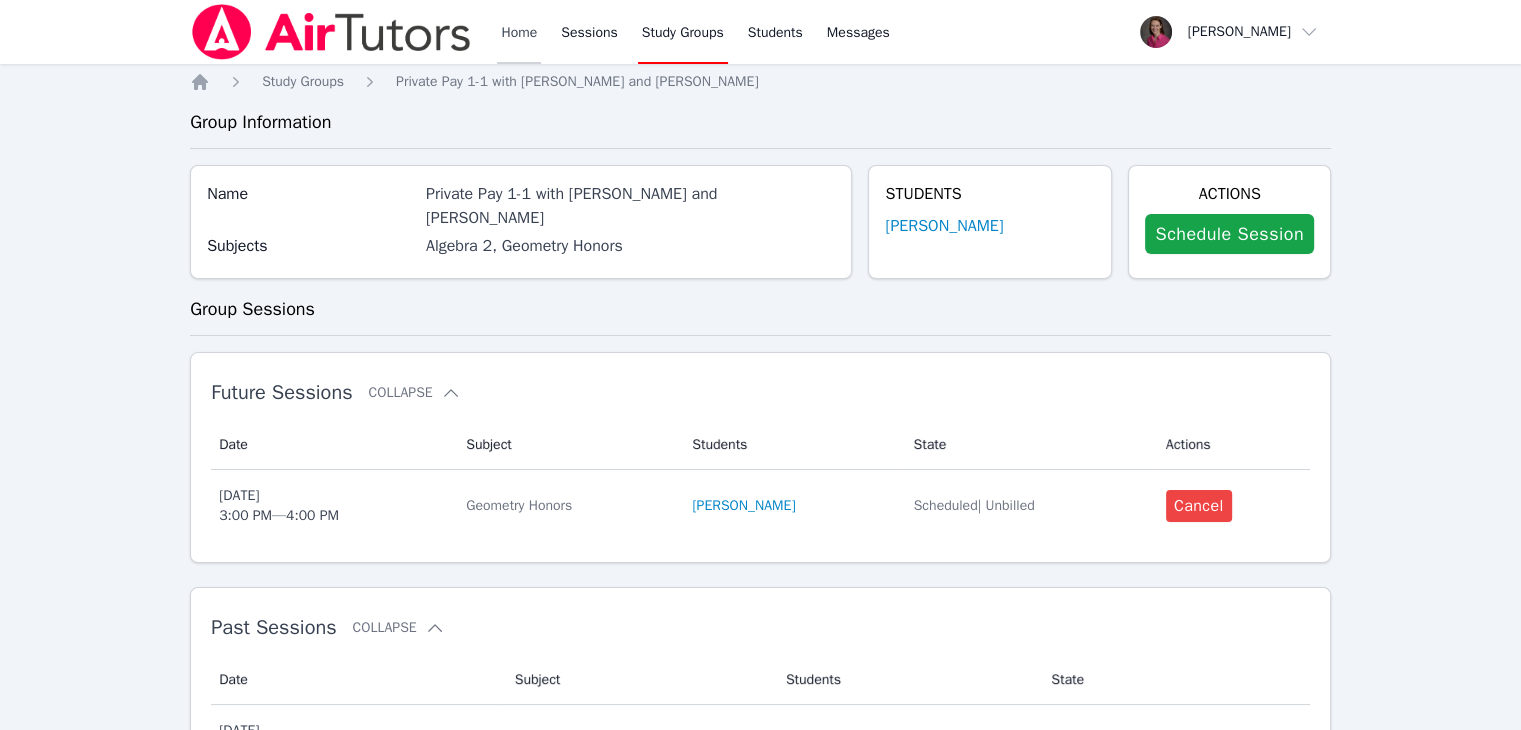 click on "Home" at bounding box center [519, 32] 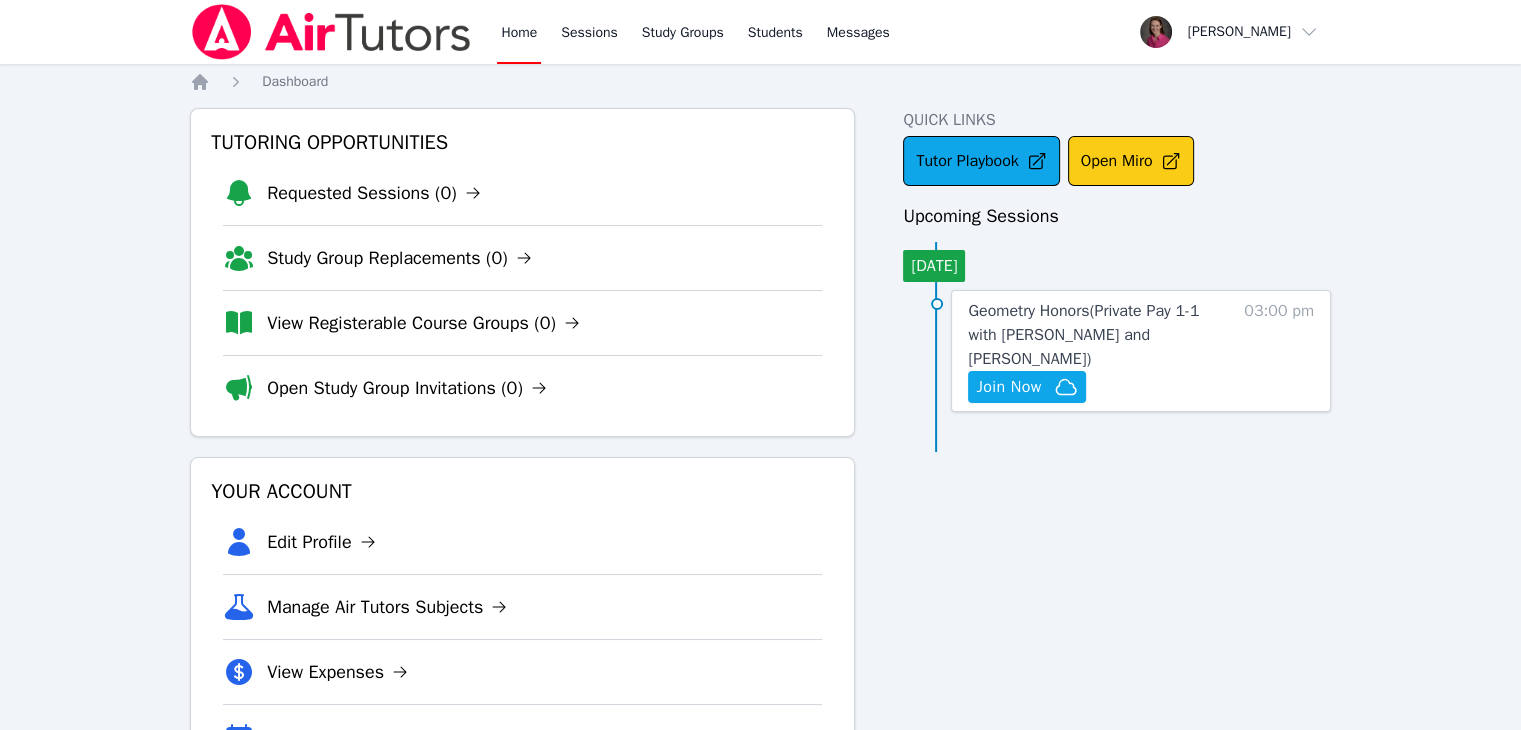 click on "Open Miro" at bounding box center (1131, 161) 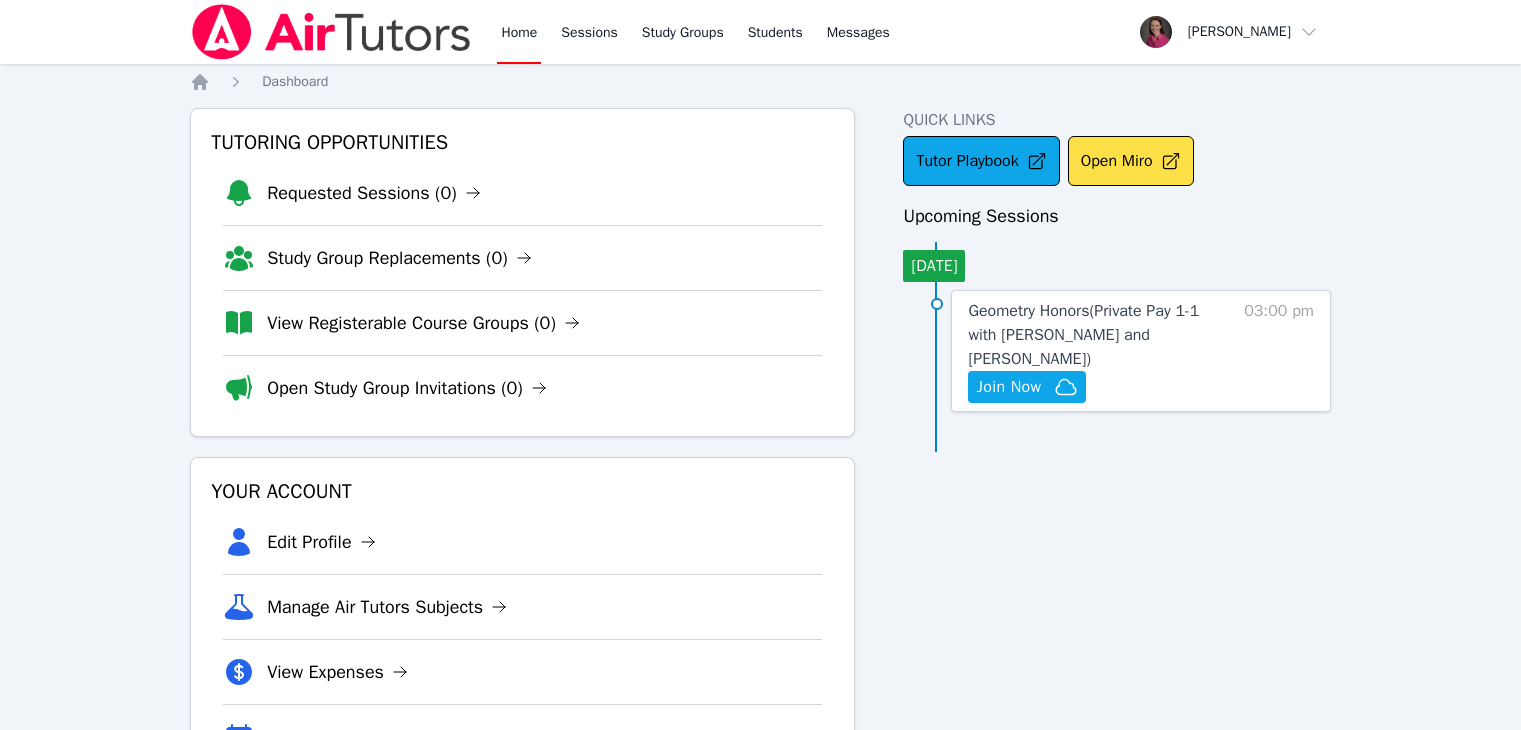 scroll, scrollTop: 0, scrollLeft: 0, axis: both 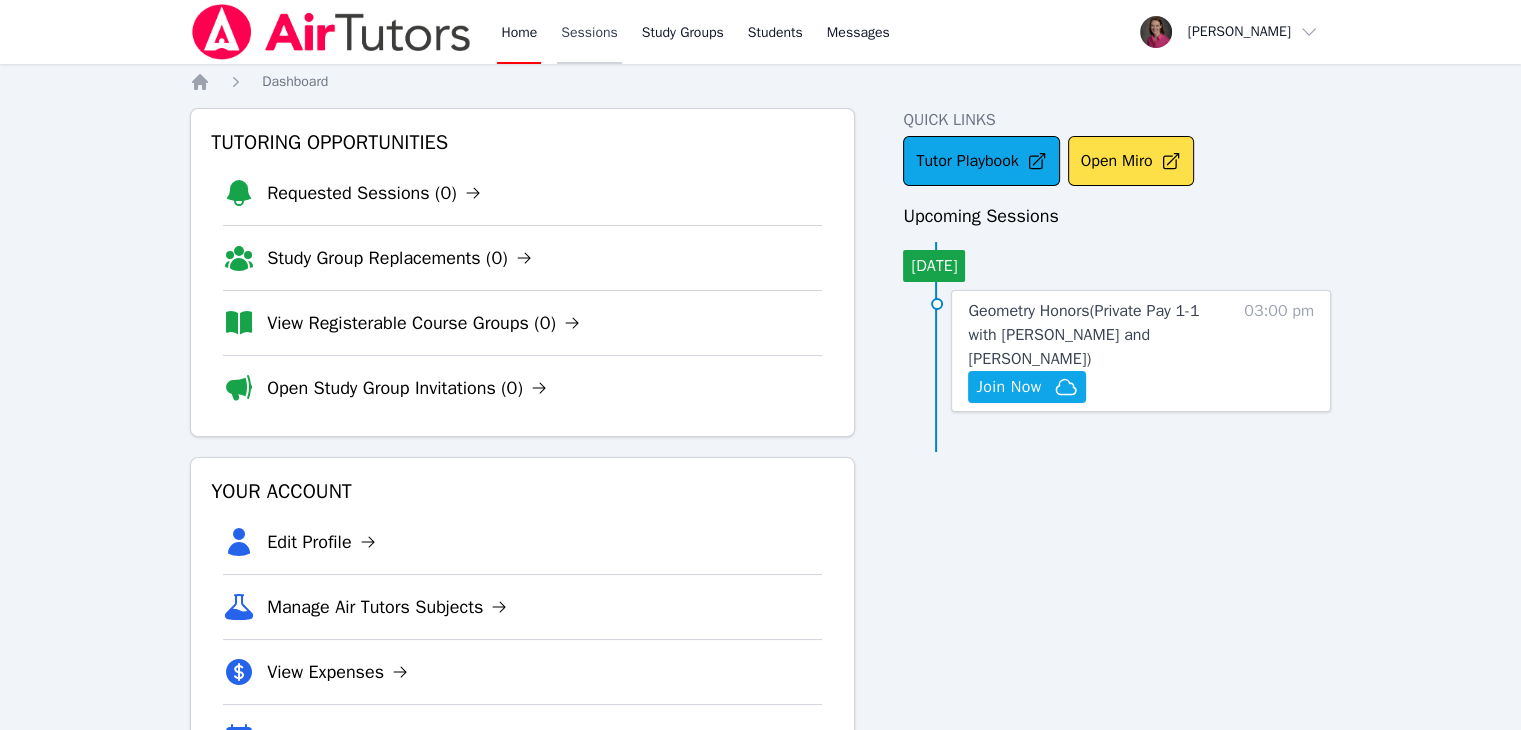 click on "Sessions" at bounding box center (589, 32) 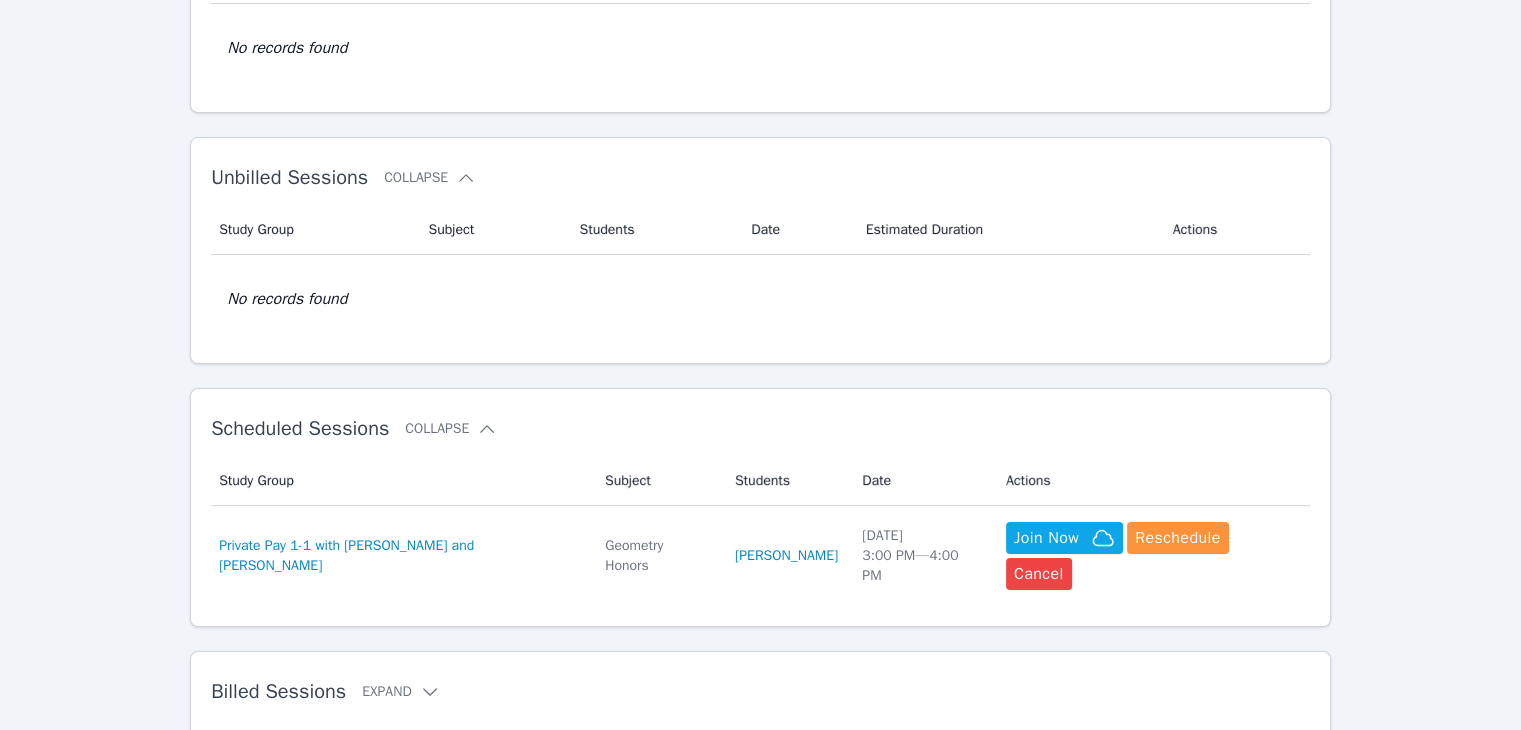 scroll, scrollTop: 275, scrollLeft: 0, axis: vertical 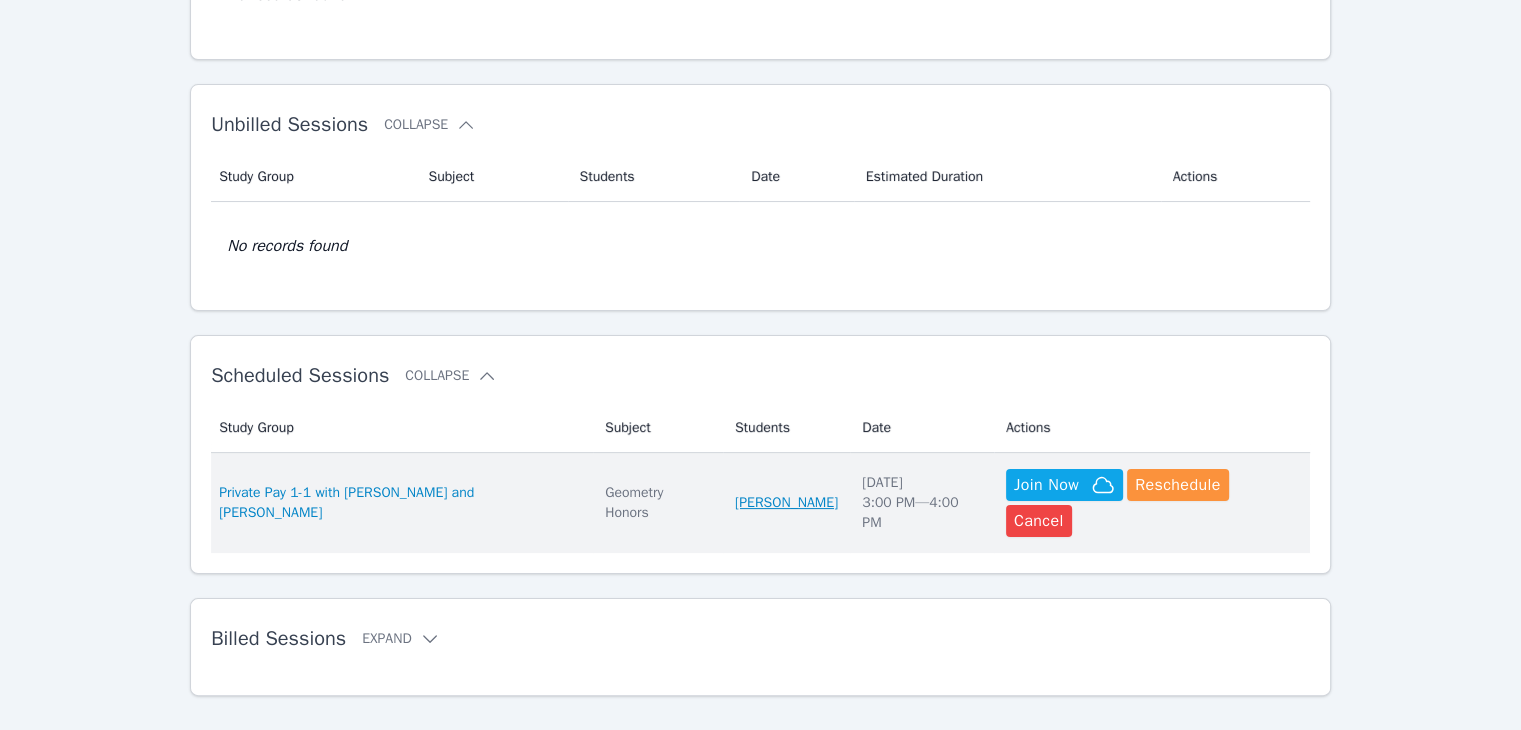 click on "elijah Valle" at bounding box center [786, 503] 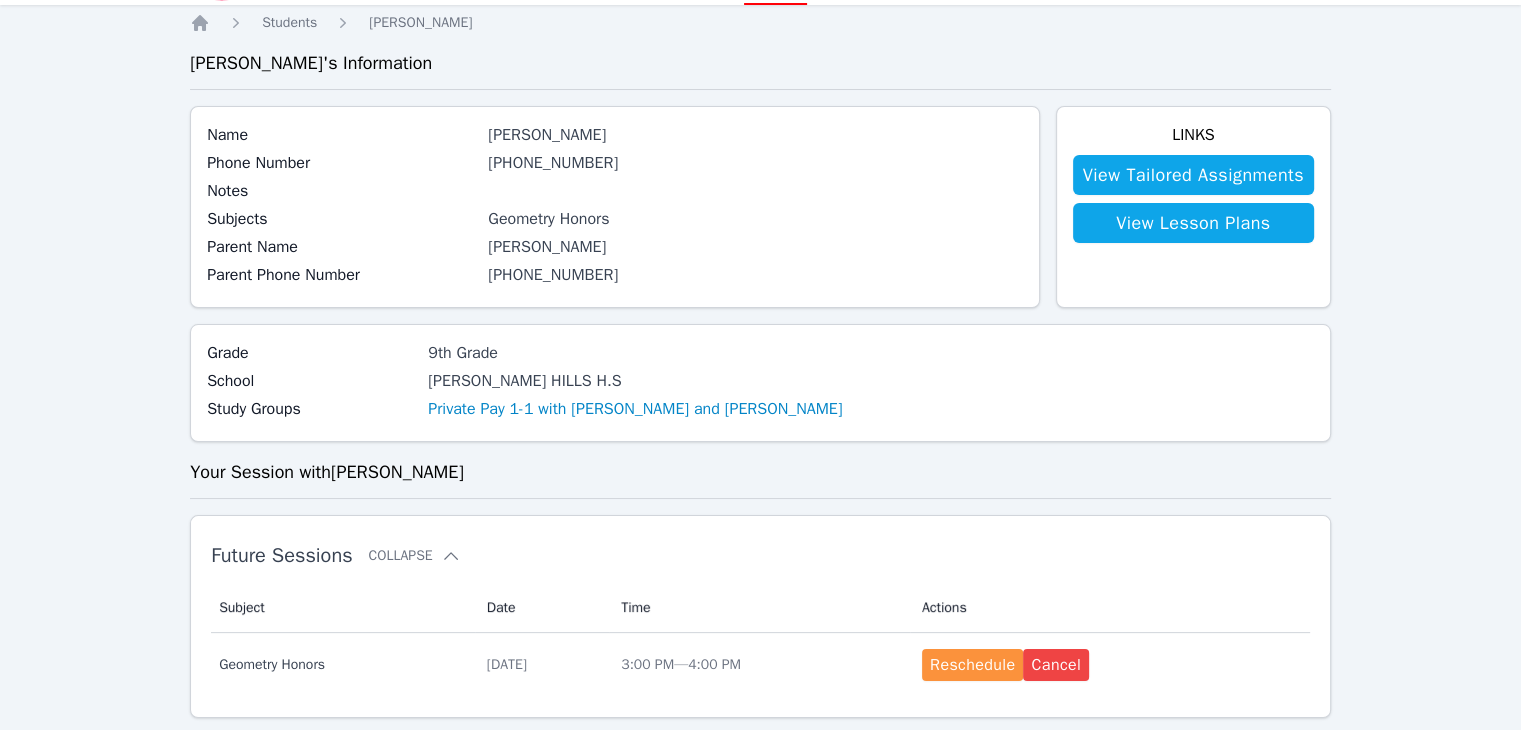 scroll, scrollTop: 0, scrollLeft: 0, axis: both 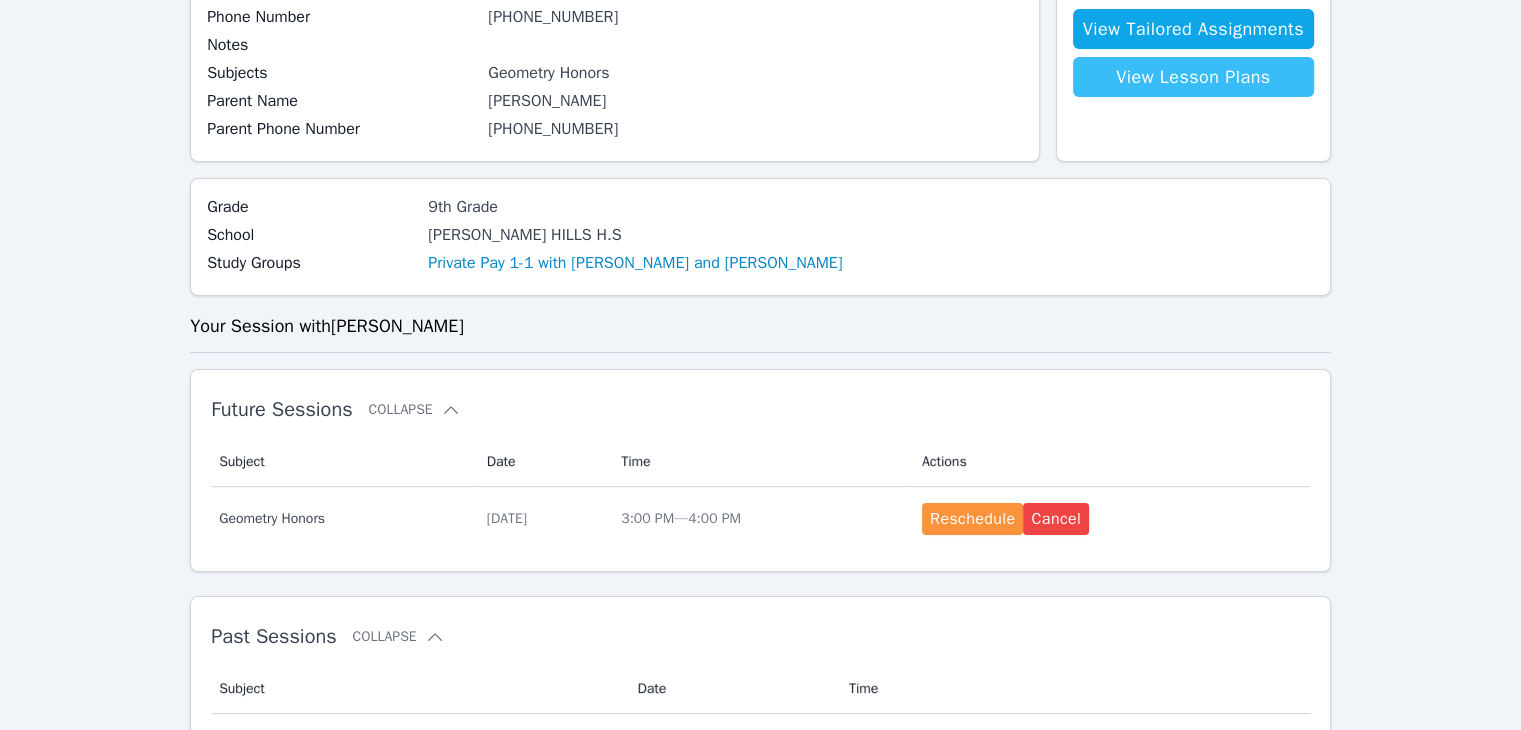 click on "View Lesson Plans" at bounding box center (1193, 77) 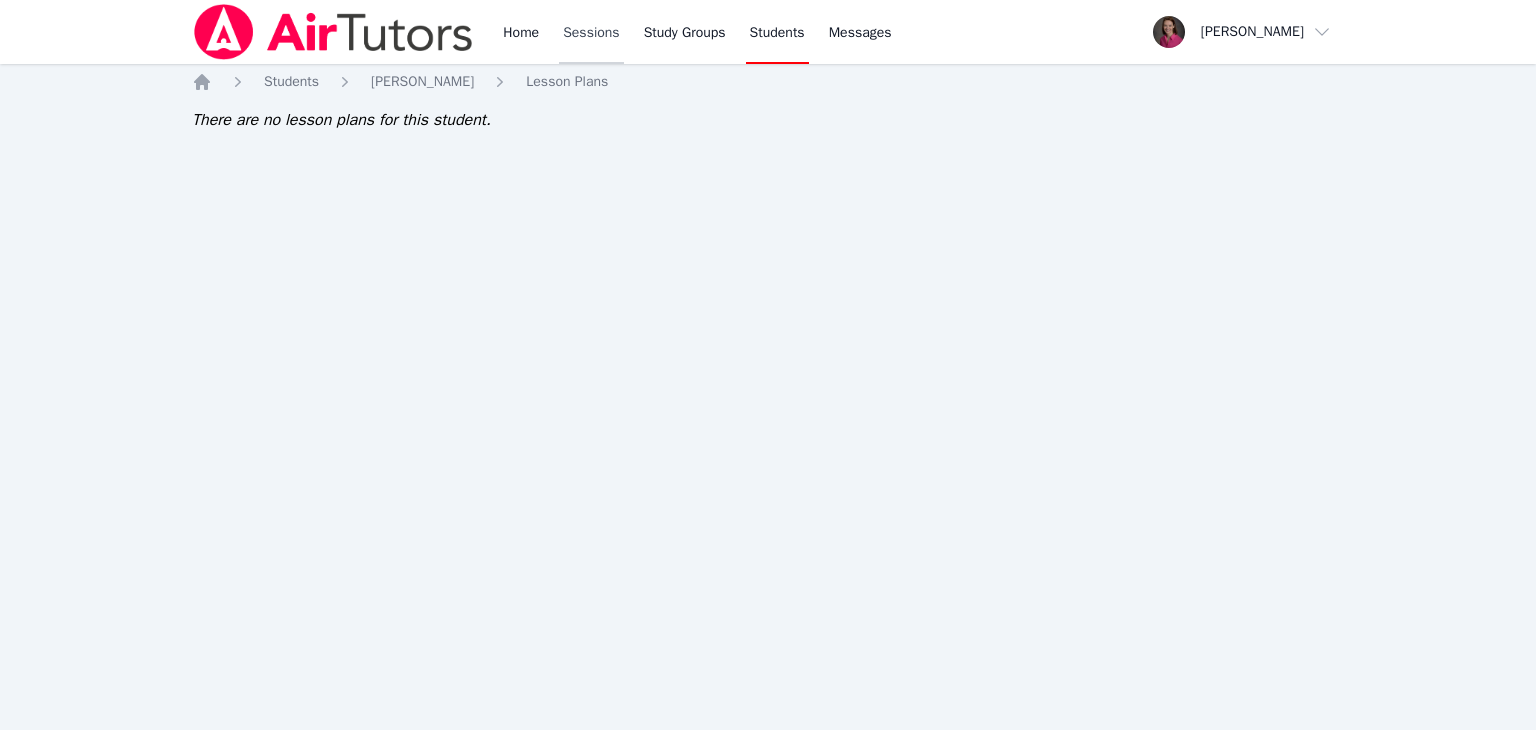 click on "Sessions" at bounding box center [591, 32] 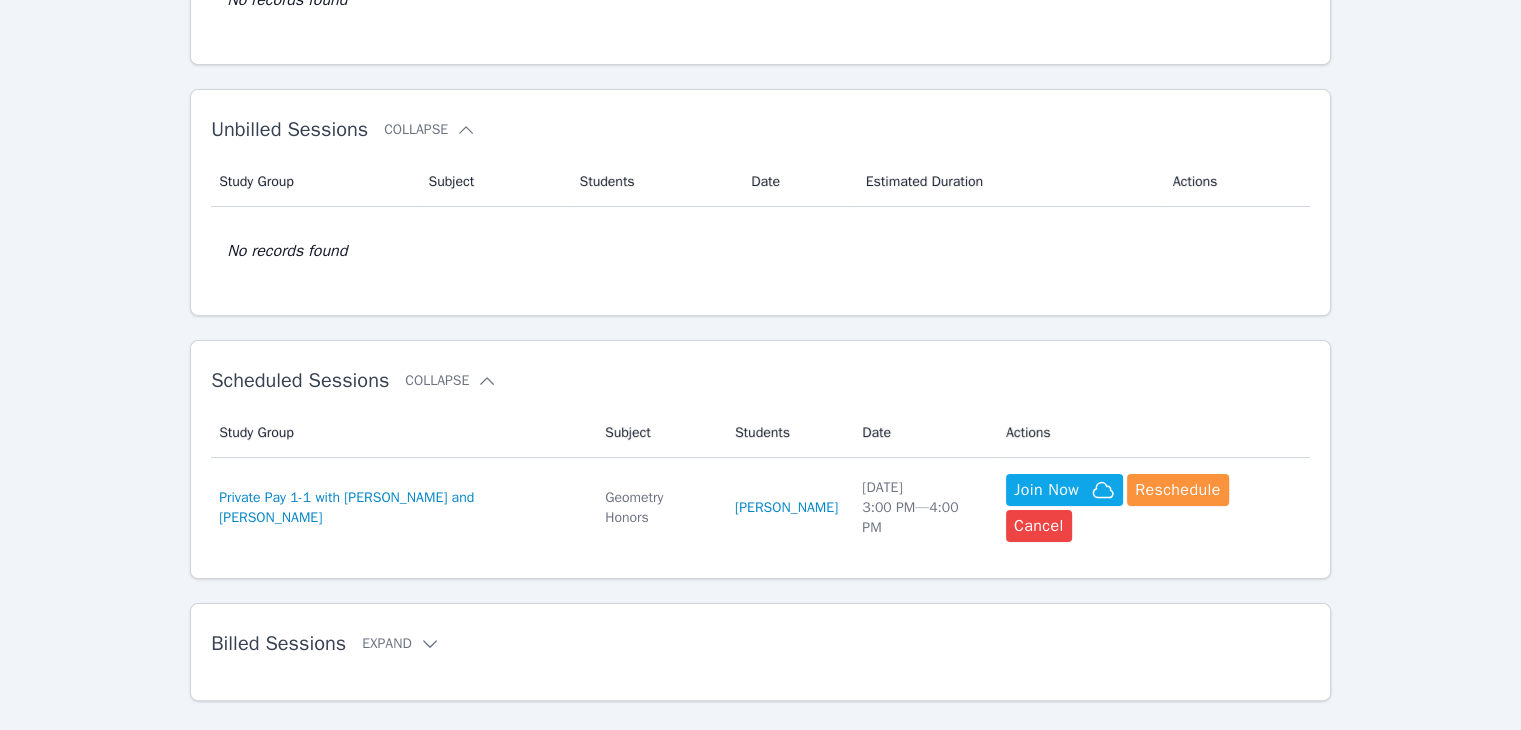 scroll, scrollTop: 275, scrollLeft: 0, axis: vertical 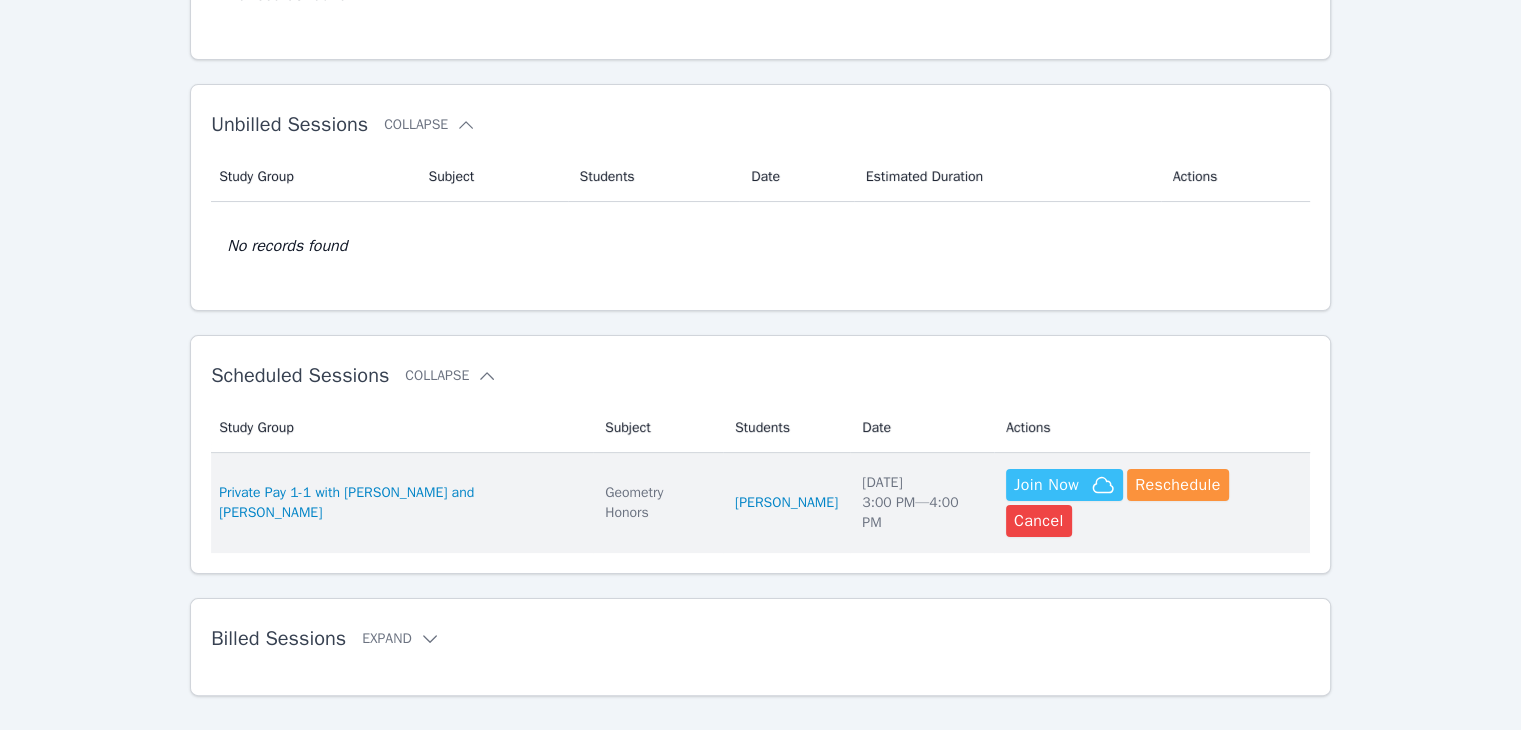 click on "Join Now" at bounding box center [1046, 485] 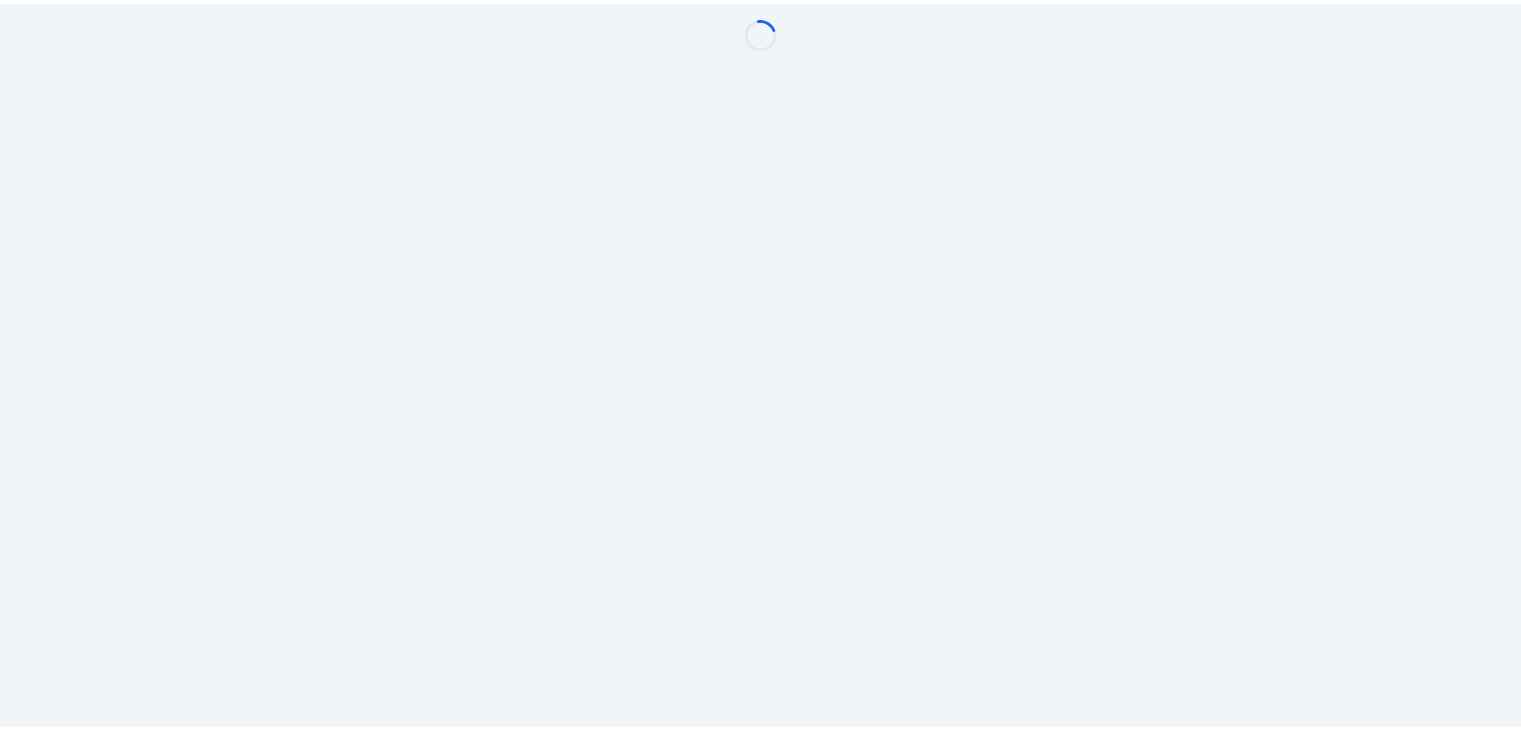 scroll, scrollTop: 0, scrollLeft: 0, axis: both 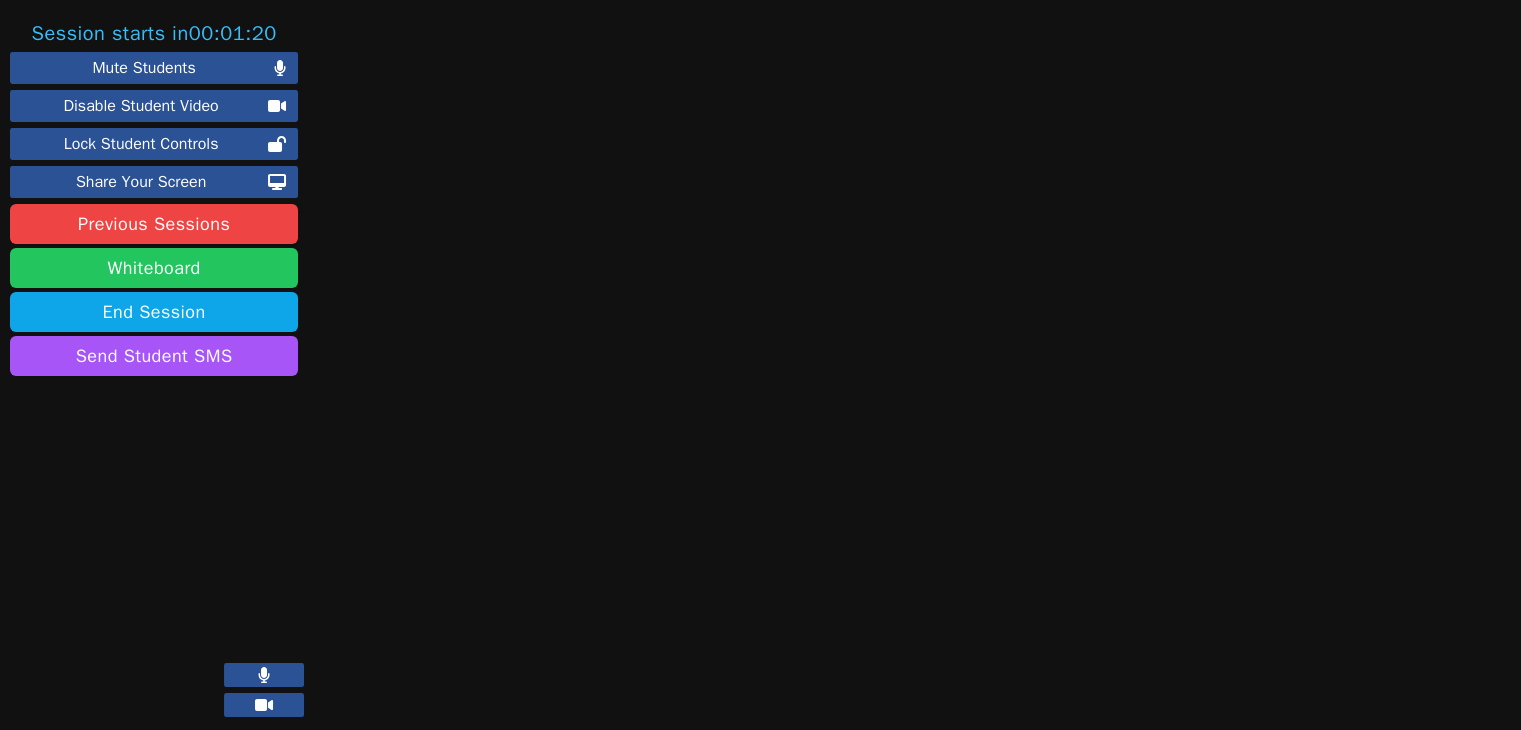 click on "Whiteboard" at bounding box center (154, 268) 